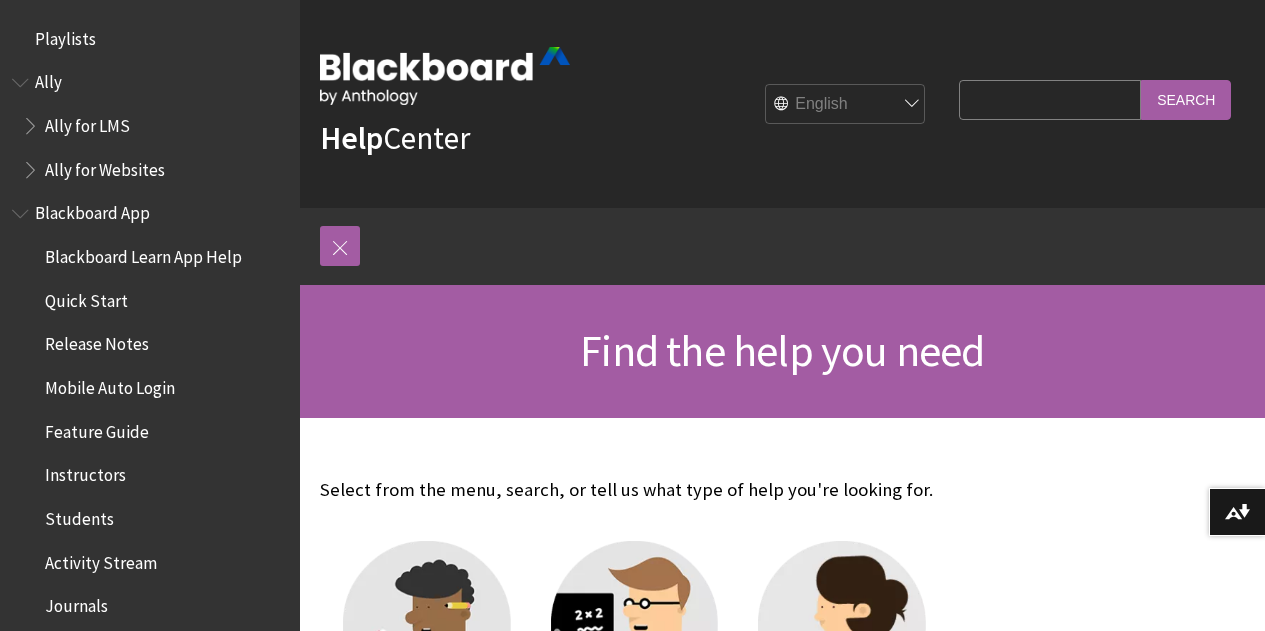 scroll, scrollTop: 0, scrollLeft: 0, axis: both 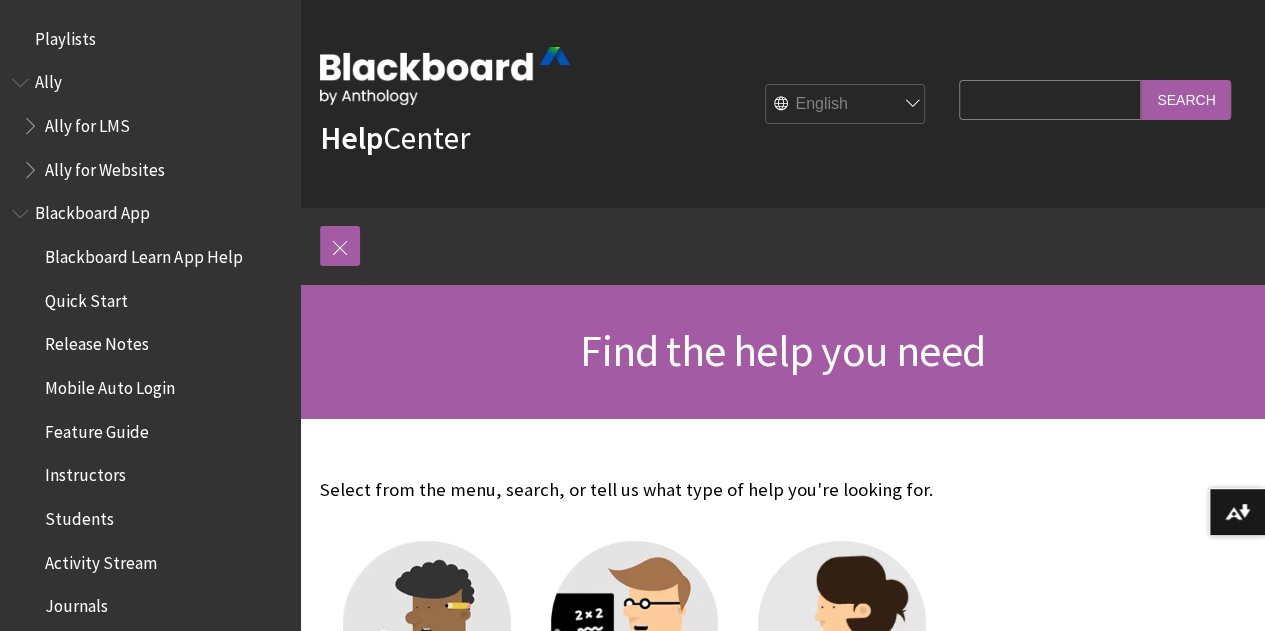 click on "Search Query" at bounding box center [1050, 99] 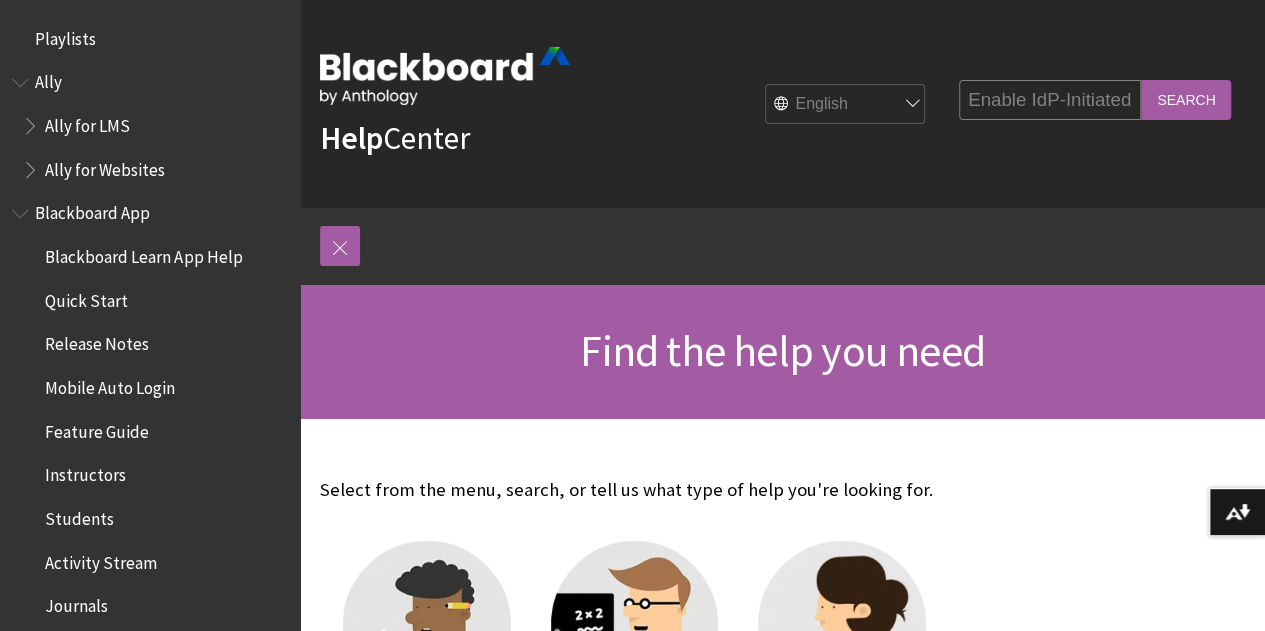 scroll, scrollTop: 0, scrollLeft: 26, axis: horizontal 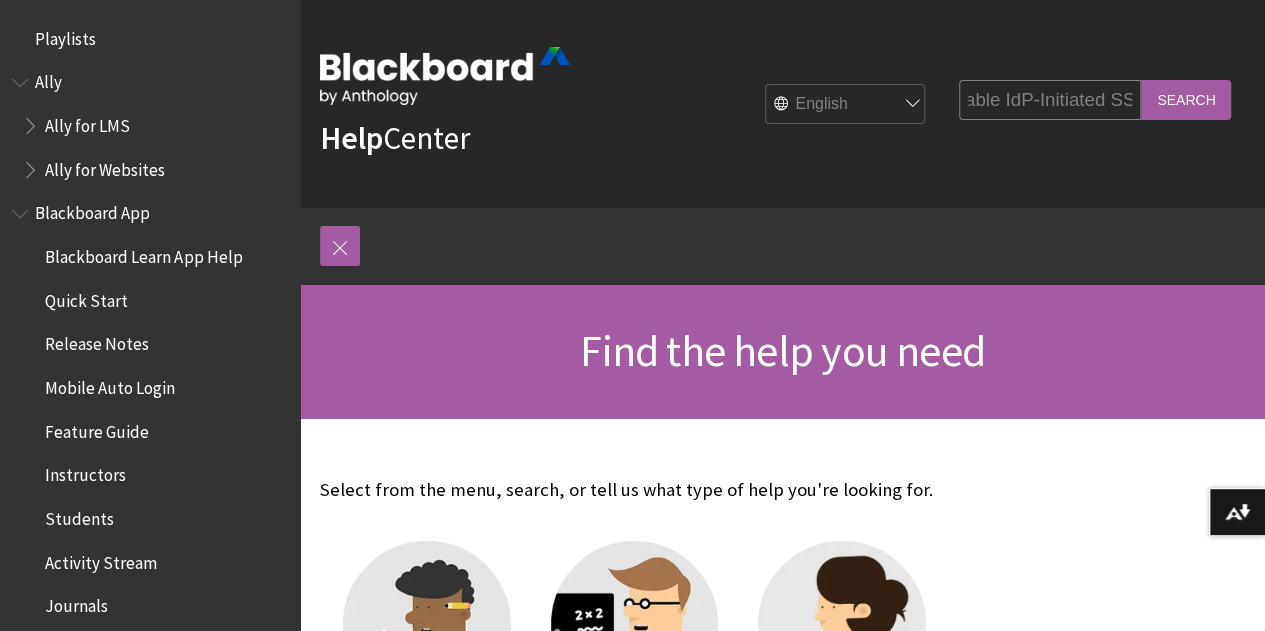 type on "Enable IdP-Initiated SSO" 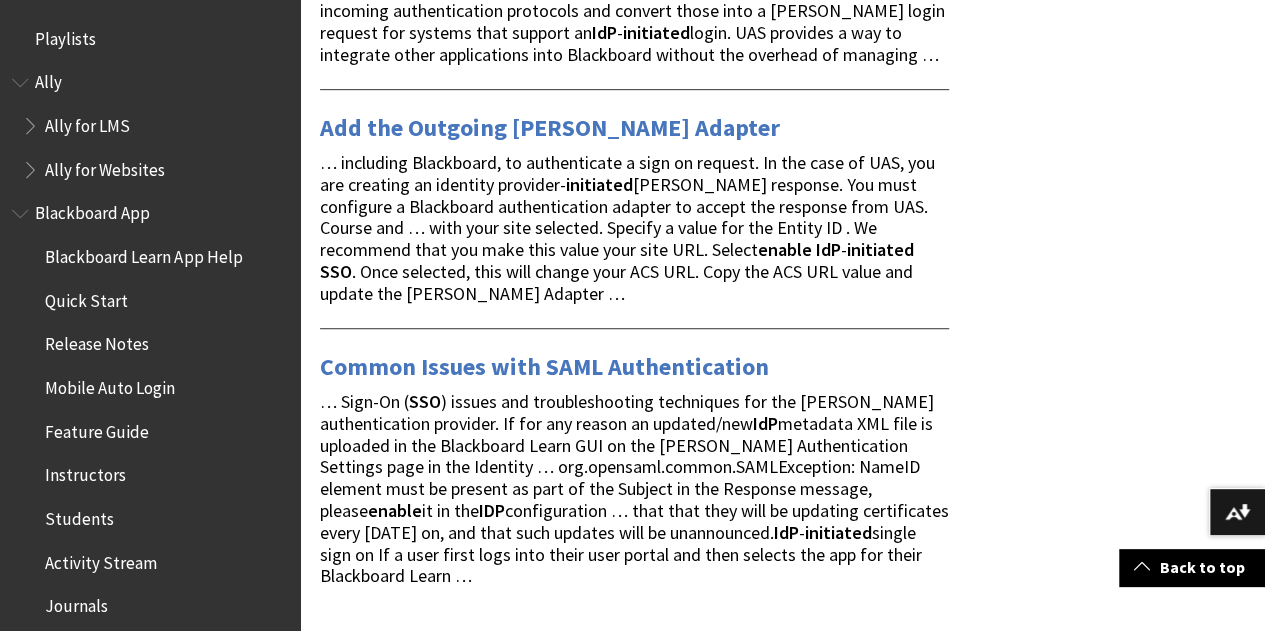 scroll, scrollTop: 510, scrollLeft: 0, axis: vertical 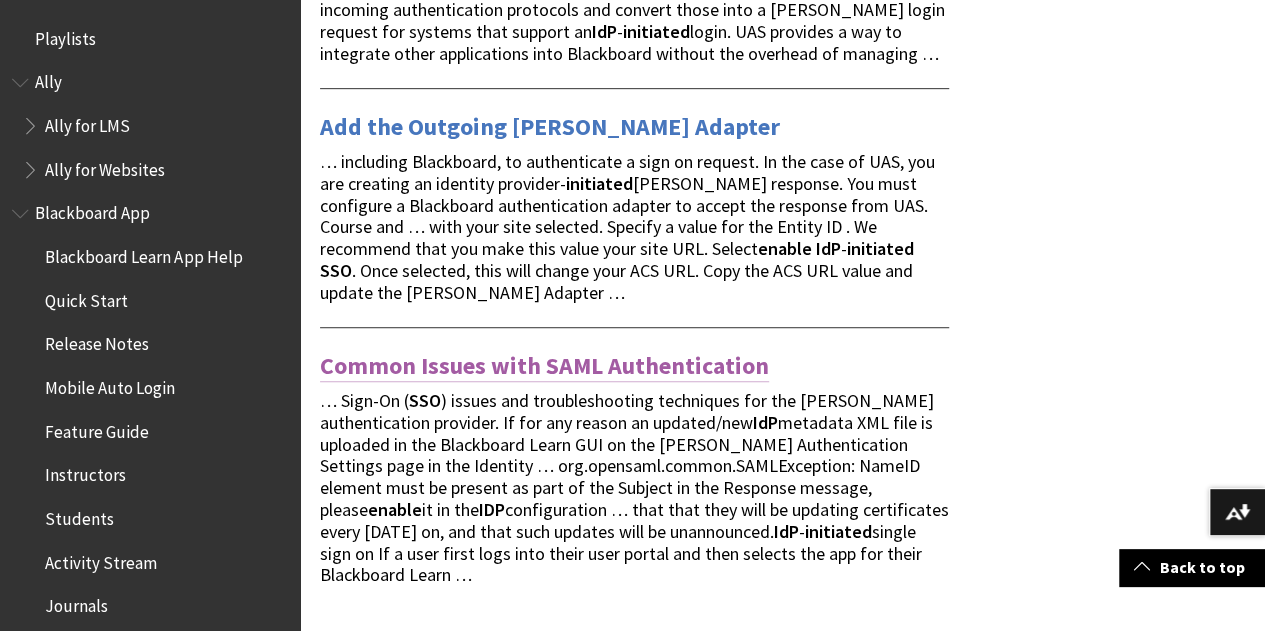 click on "Common Issues with SAML Authentication" at bounding box center (544, 366) 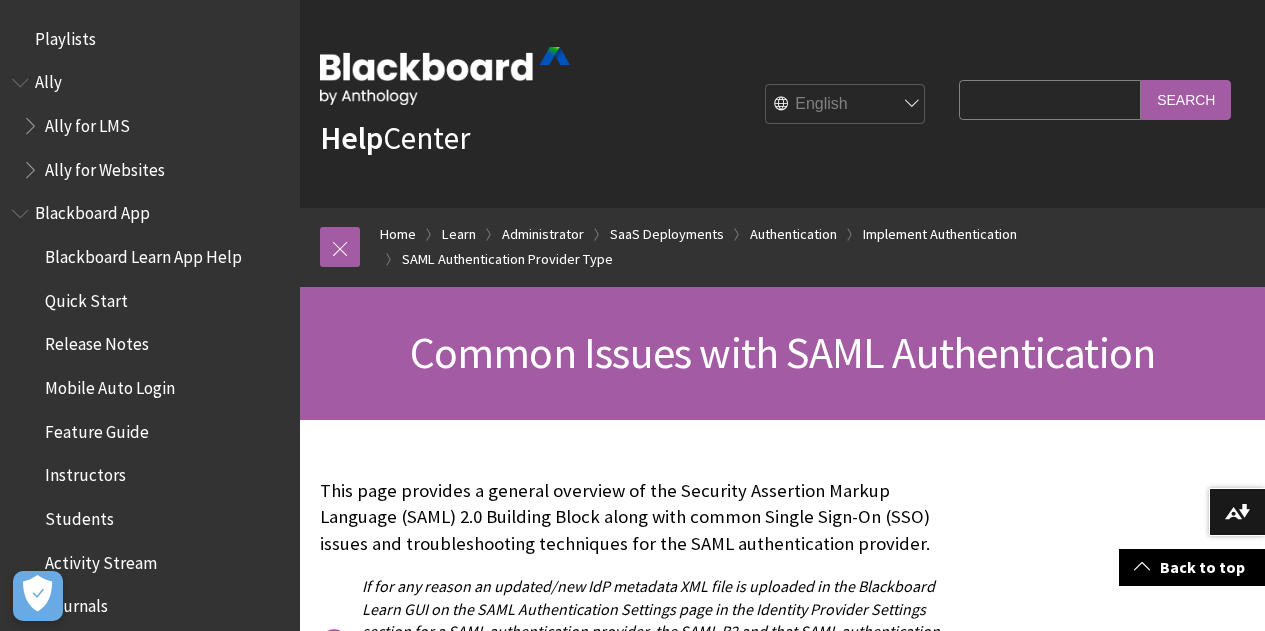 scroll, scrollTop: 505, scrollLeft: 0, axis: vertical 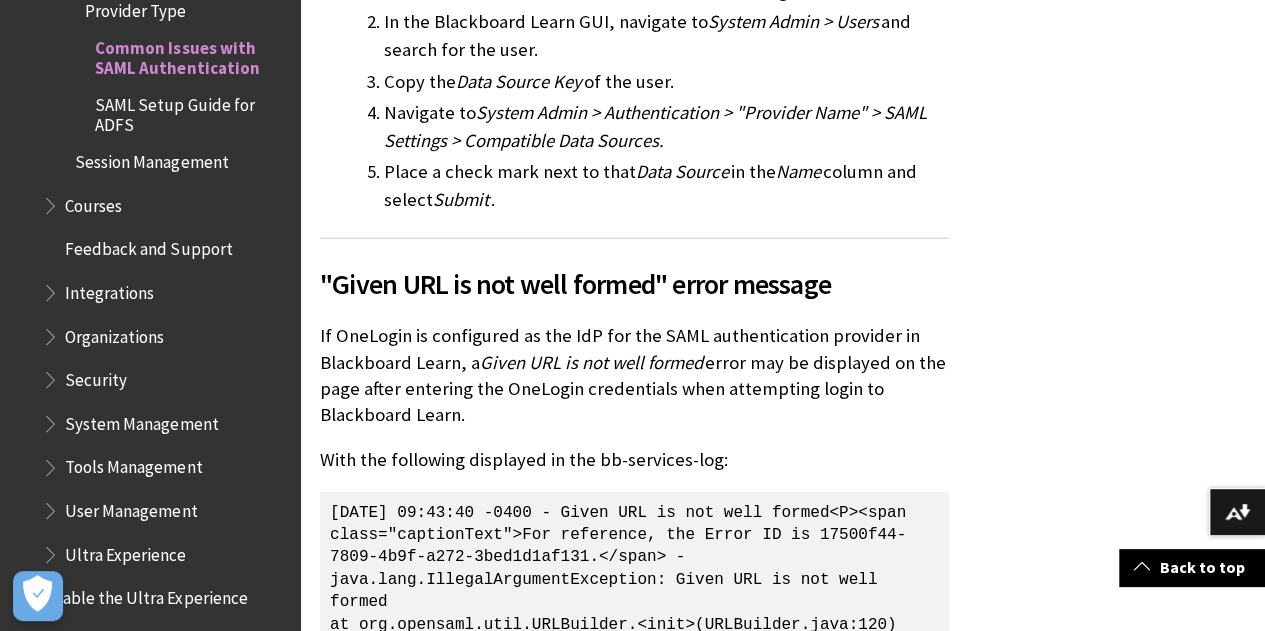 drag, startPoint x: 0, startPoint y: 0, endPoint x: 348, endPoint y: 457, distance: 574.41534 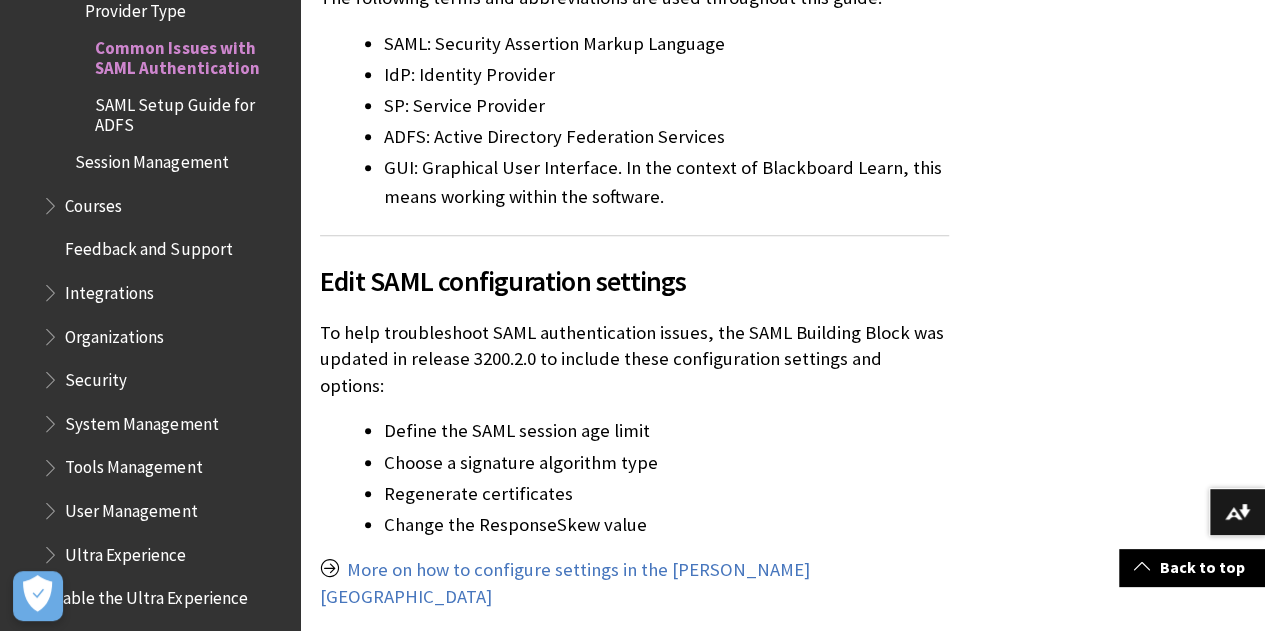 scroll, scrollTop: 833, scrollLeft: 0, axis: vertical 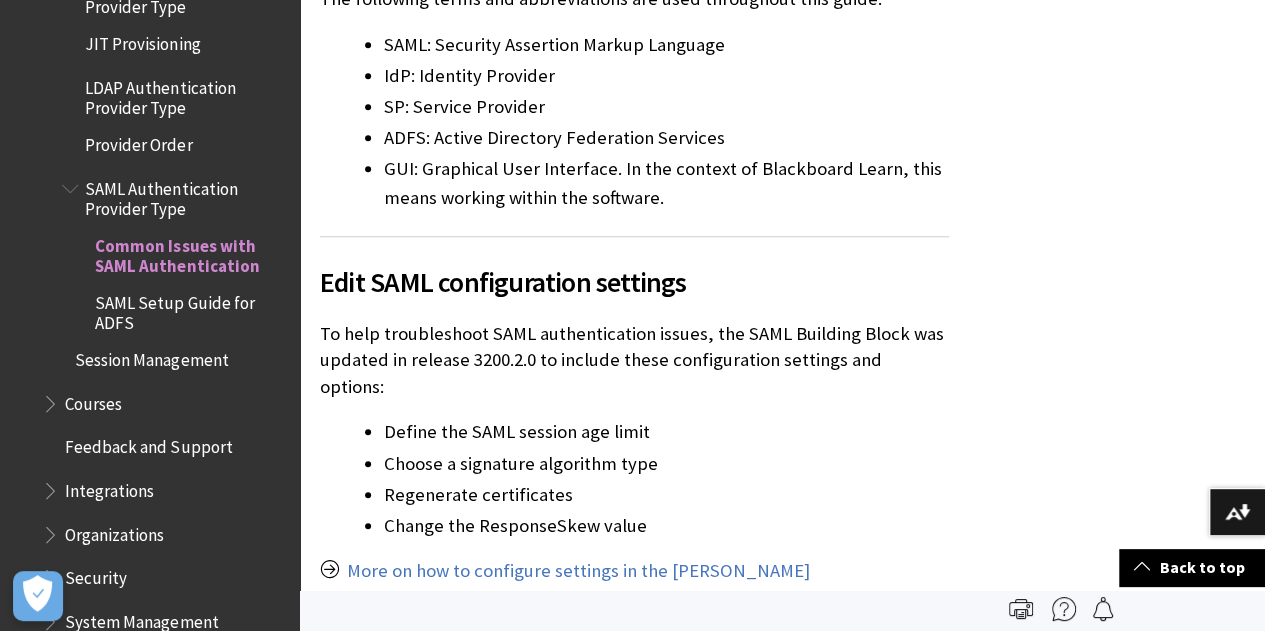click on "SAML Authentication Provider Type" at bounding box center (185, 195) 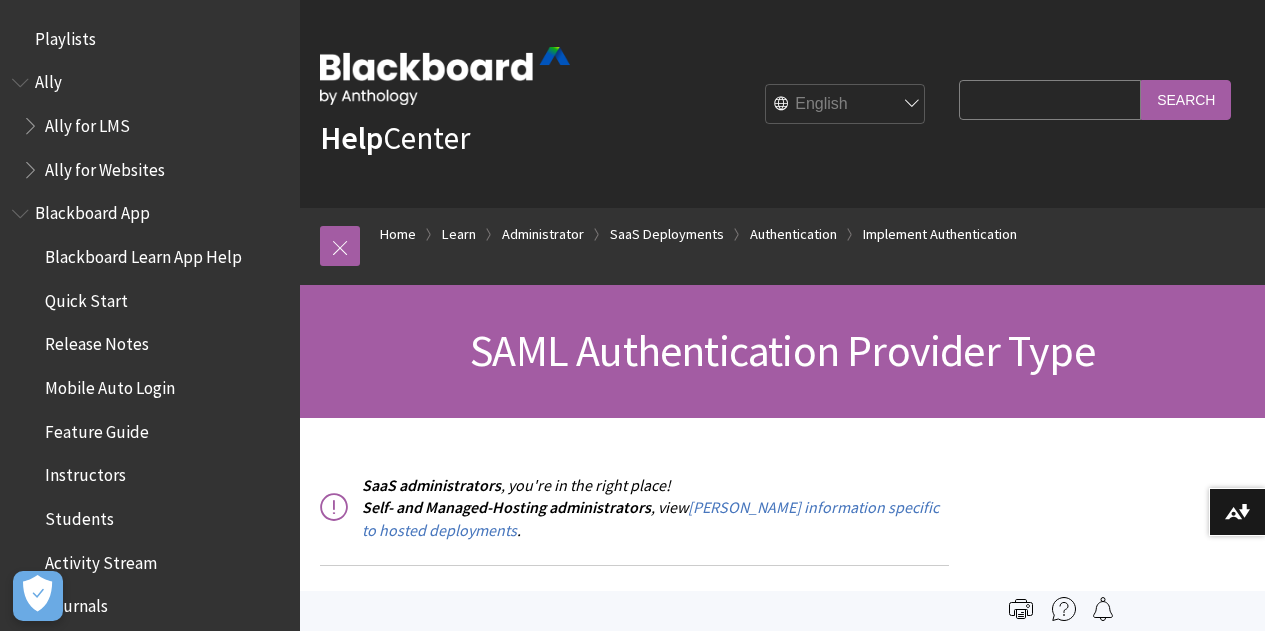 scroll, scrollTop: 145, scrollLeft: 0, axis: vertical 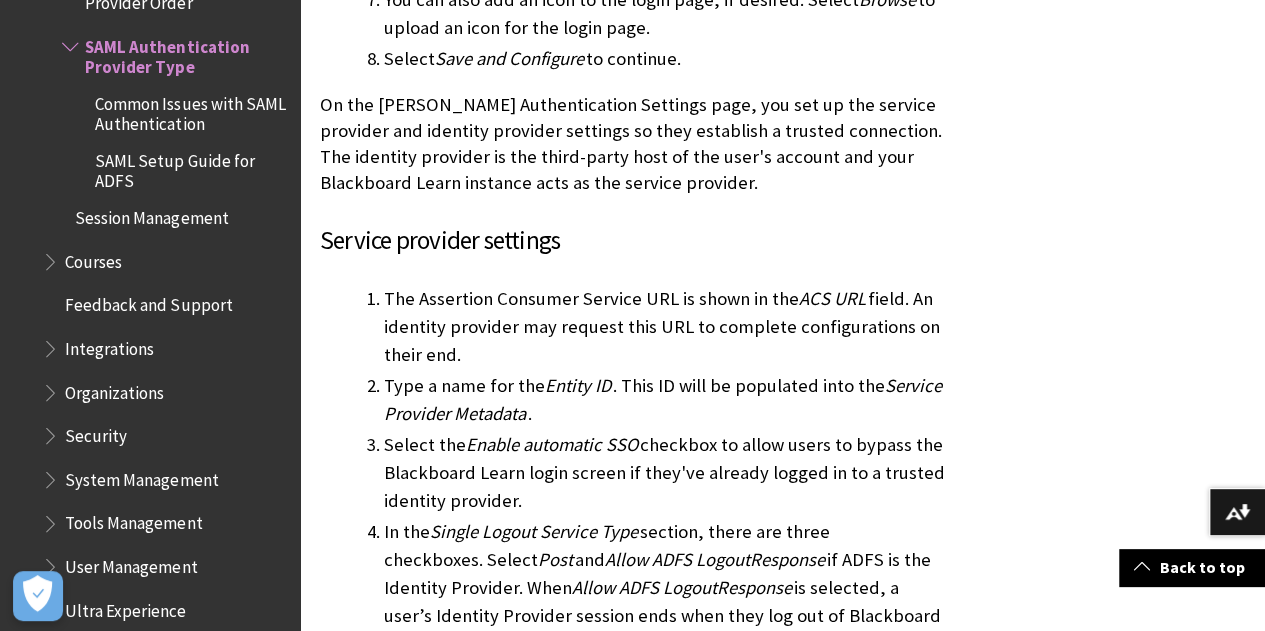 drag, startPoint x: 385, startPoint y: 253, endPoint x: 524, endPoint y: 311, distance: 150.6154 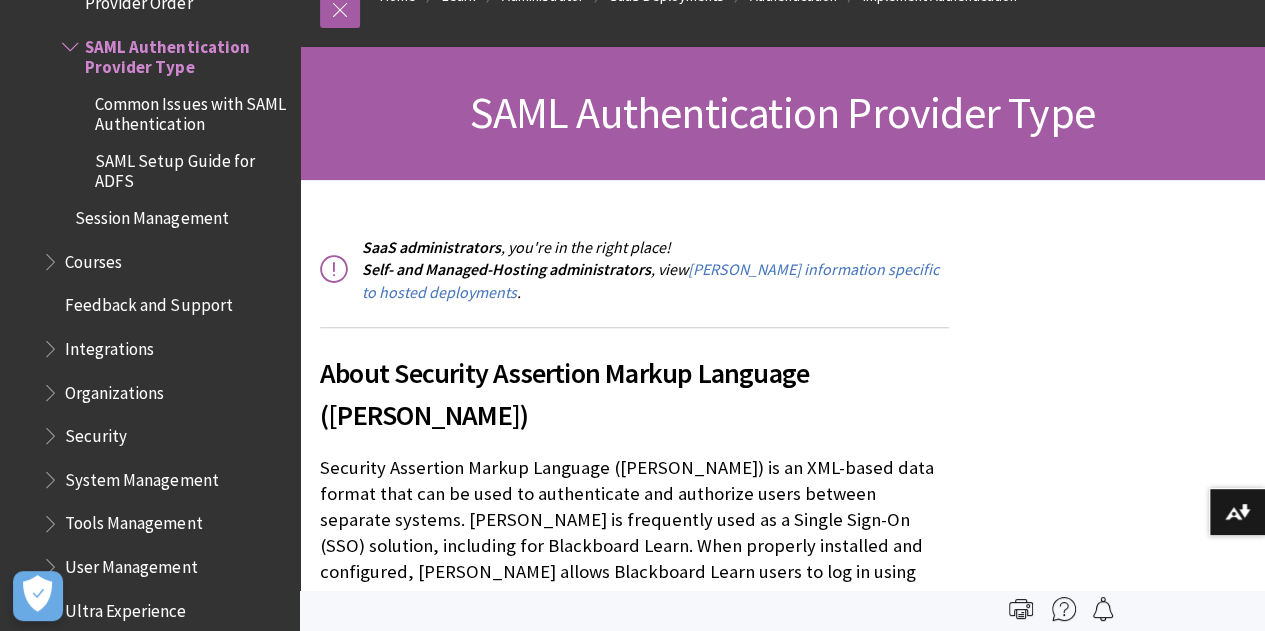 scroll, scrollTop: 0, scrollLeft: 0, axis: both 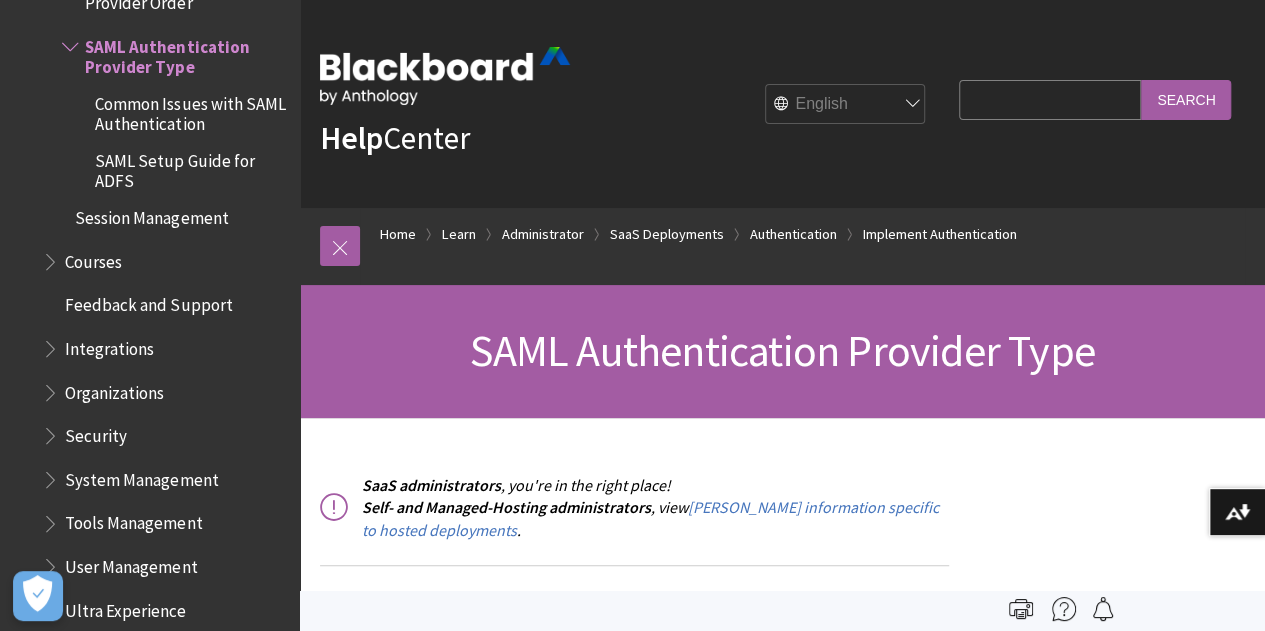 click on "Search Query" at bounding box center [1050, 99] 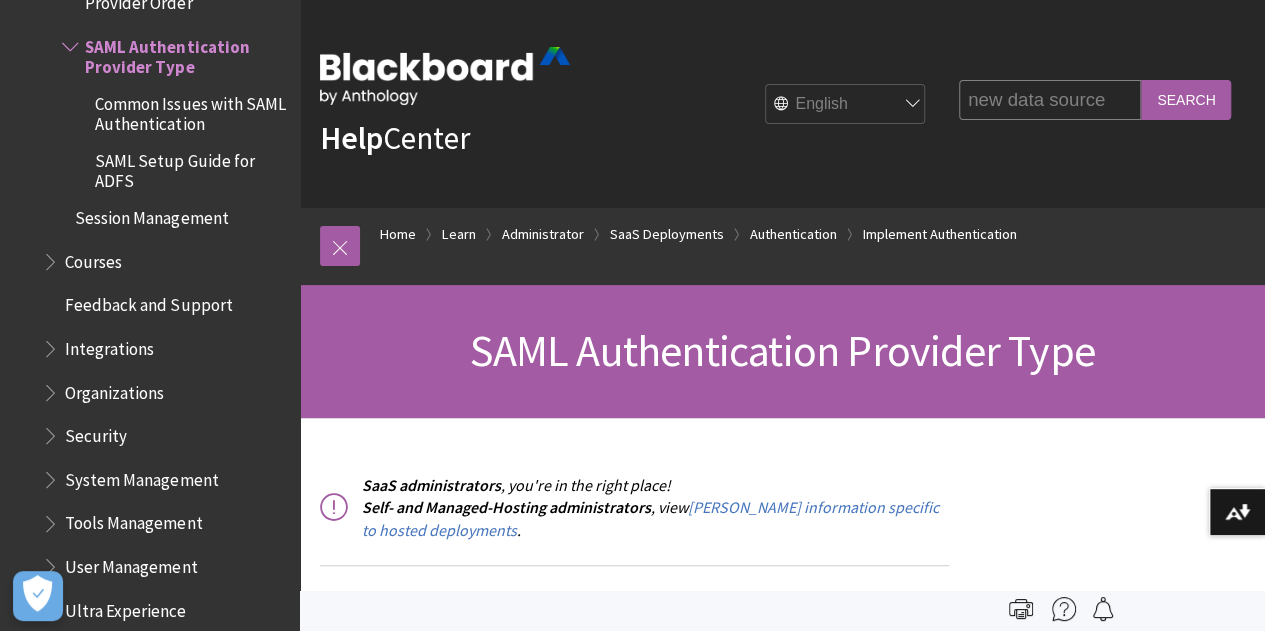 type on "new data source" 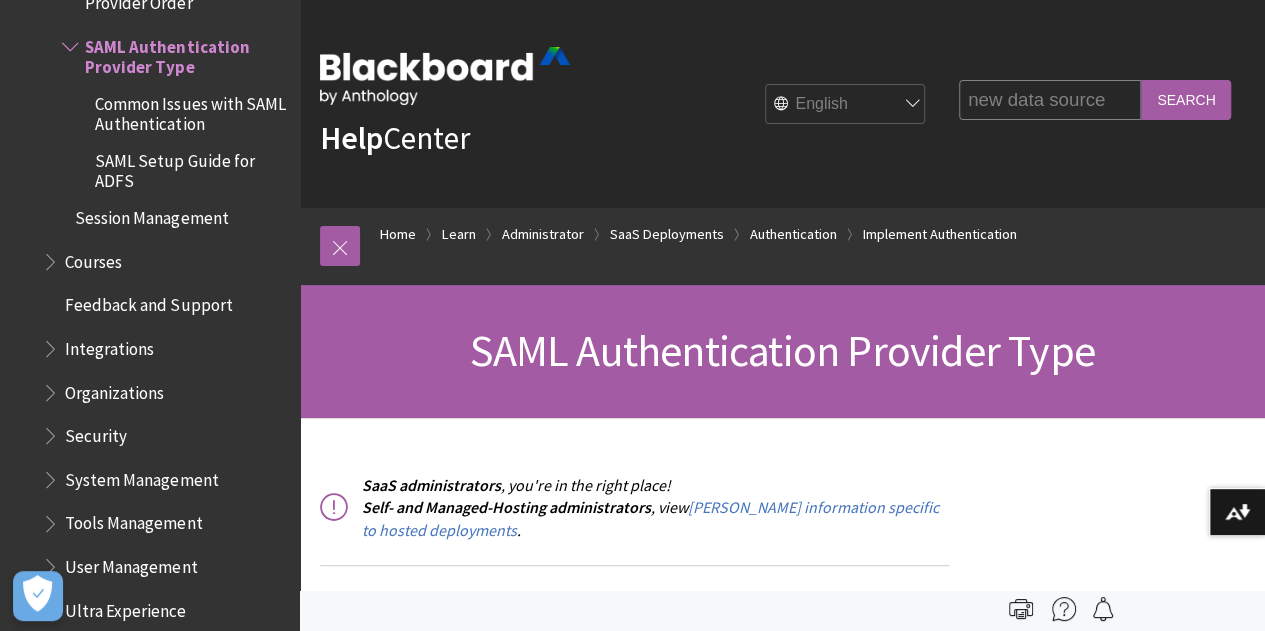 click on "Search" at bounding box center (1186, 99) 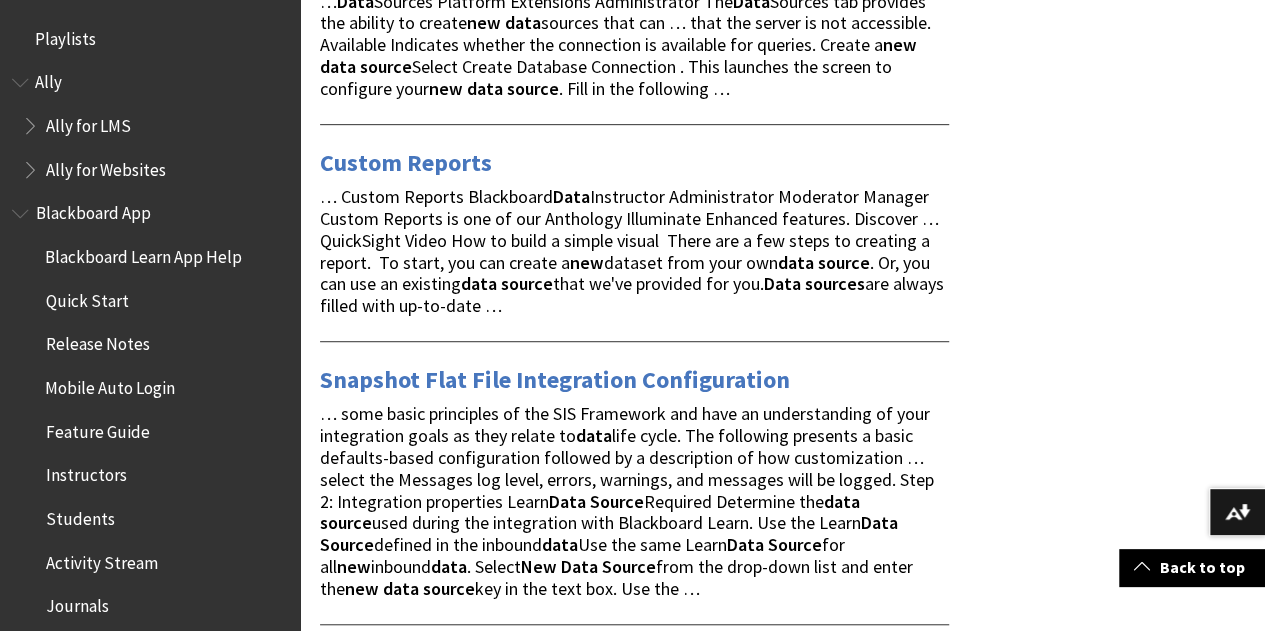 scroll, scrollTop: 452, scrollLeft: 0, axis: vertical 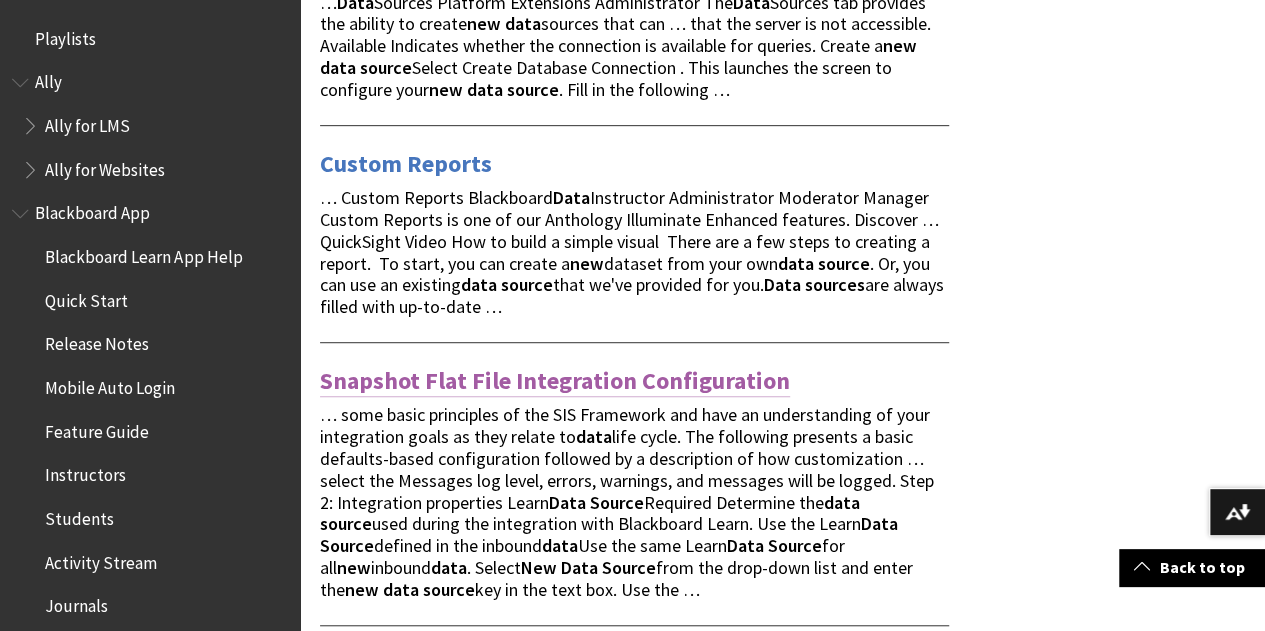 click on "Snapshot Flat File Integration Configuration" at bounding box center [555, 381] 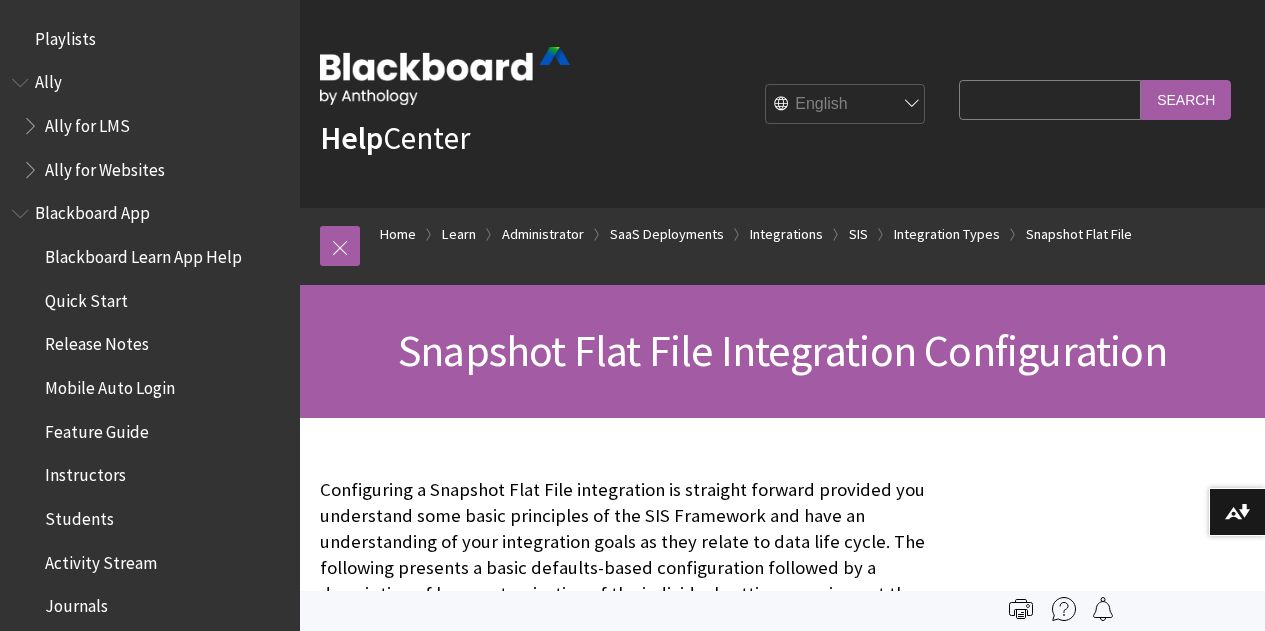 scroll, scrollTop: 0, scrollLeft: 0, axis: both 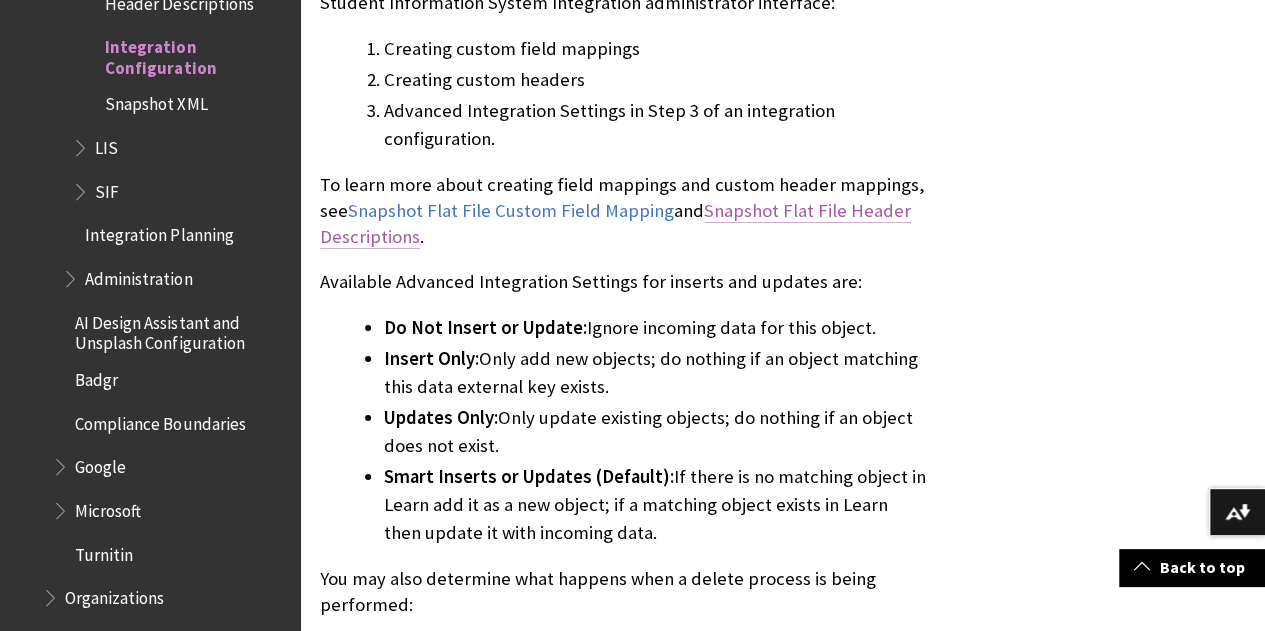 click on "Snapshot Flat File Header Descriptions" at bounding box center [615, 224] 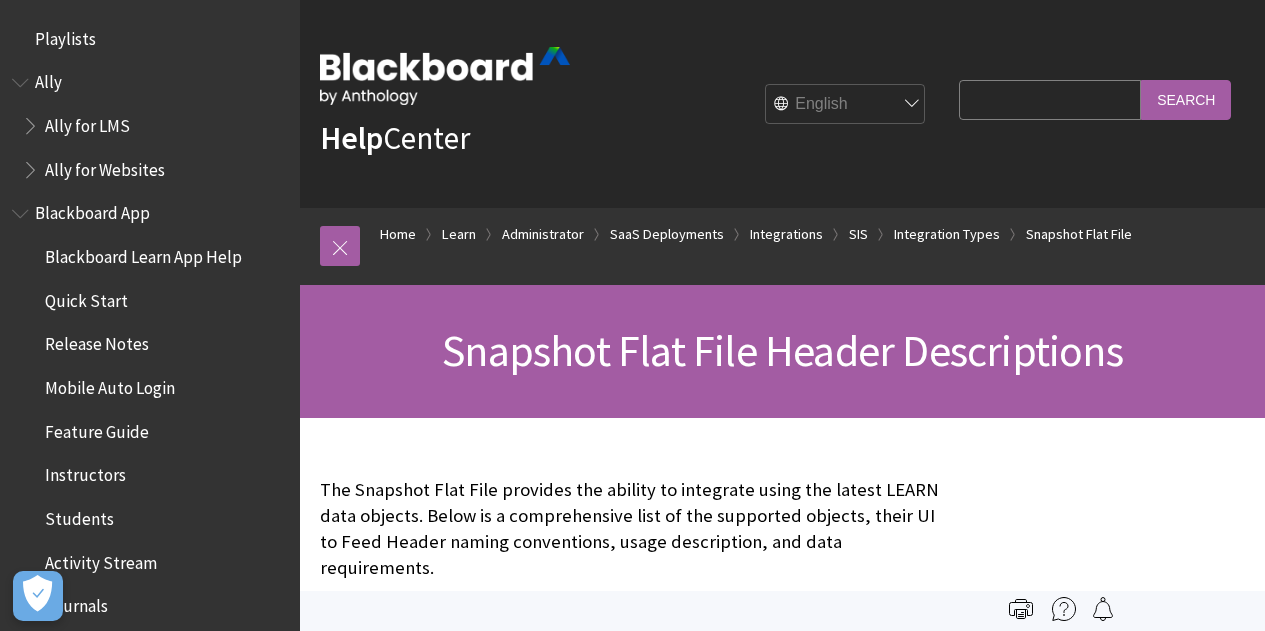 scroll, scrollTop: 0, scrollLeft: 0, axis: both 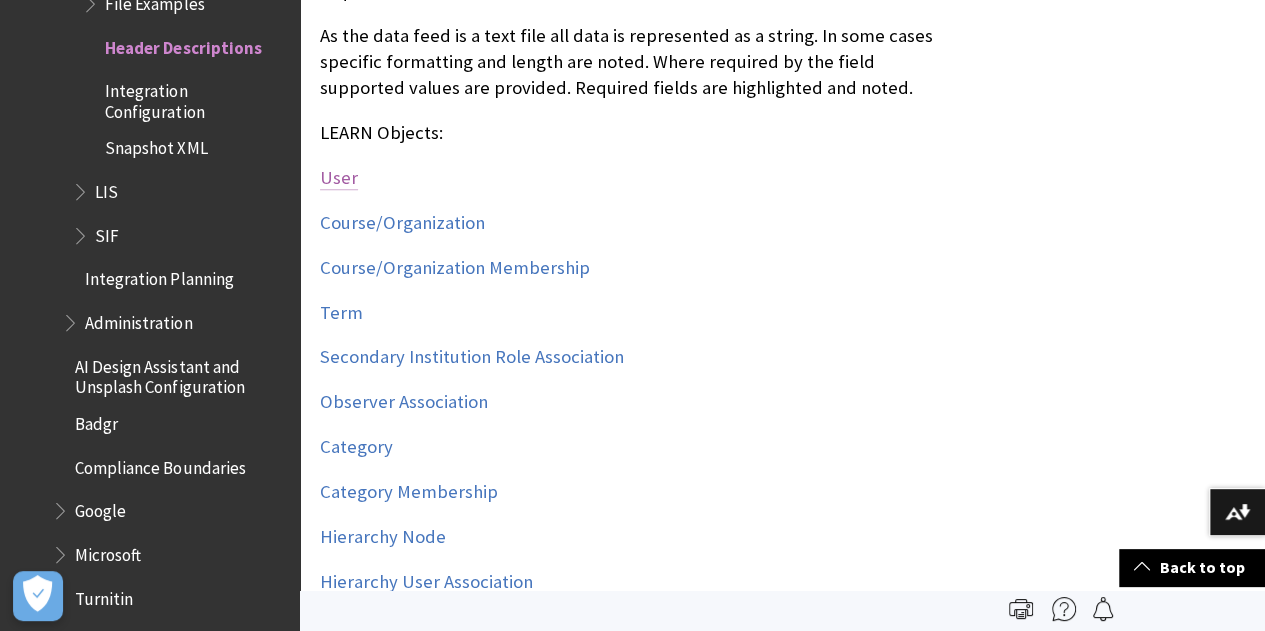 click on "User" at bounding box center [339, 178] 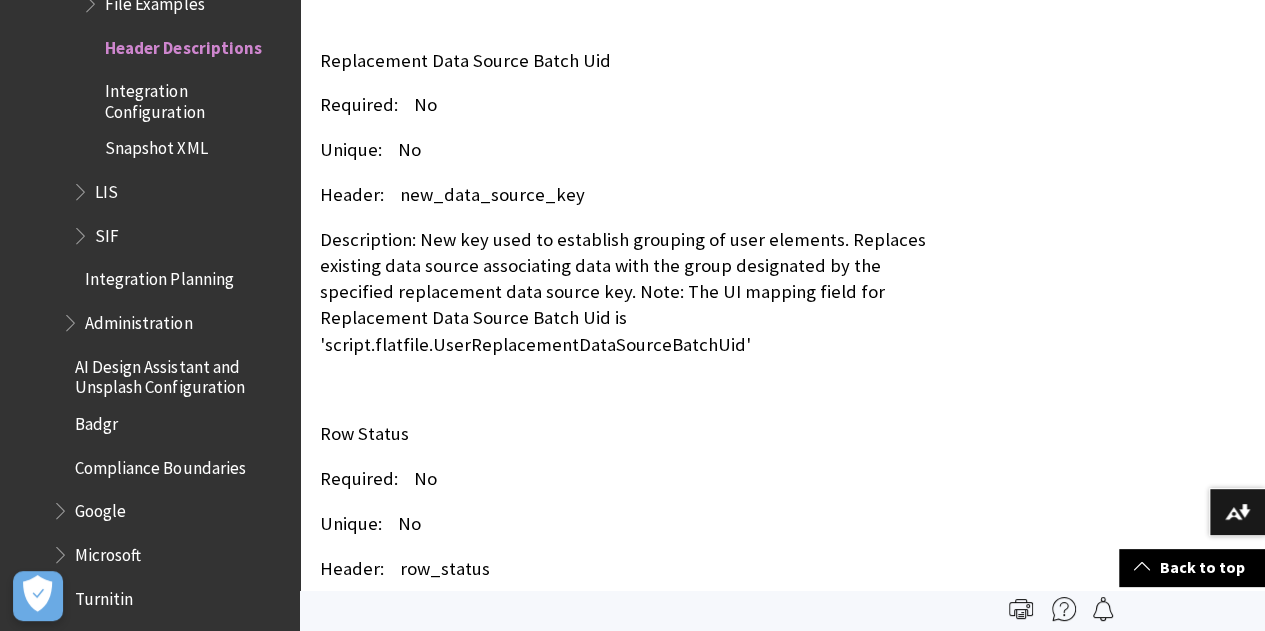 scroll, scrollTop: 11184, scrollLeft: 0, axis: vertical 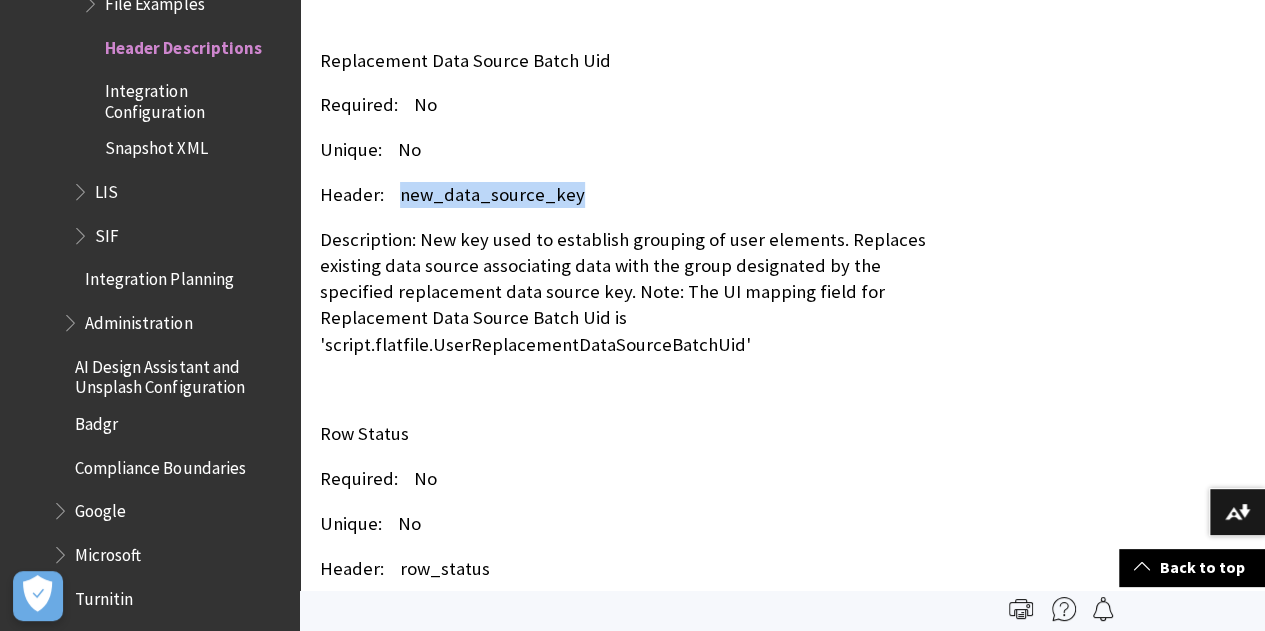 drag, startPoint x: 396, startPoint y: 97, endPoint x: 630, endPoint y: 95, distance: 234.00854 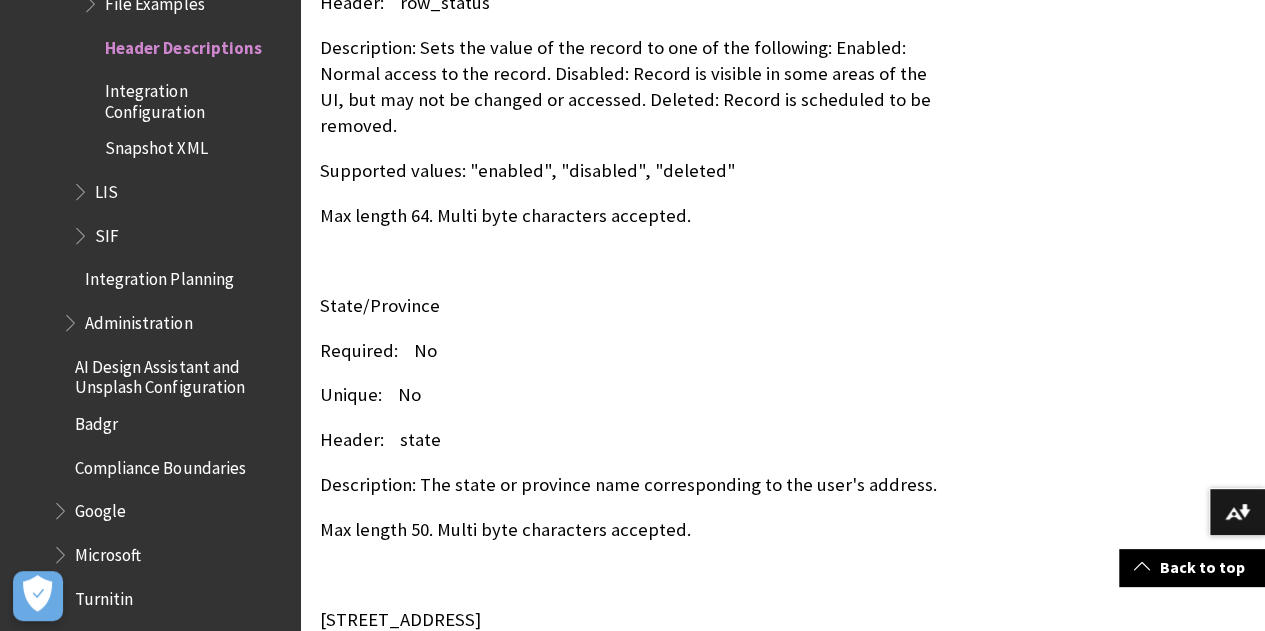 scroll, scrollTop: 11890, scrollLeft: 0, axis: vertical 